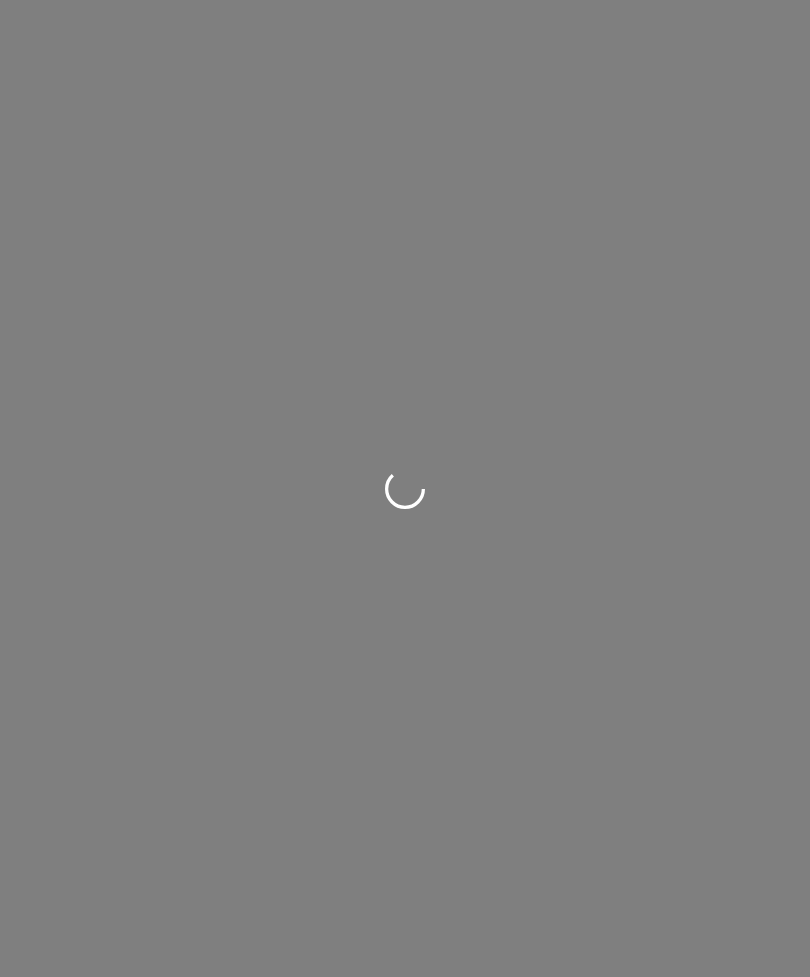 scroll, scrollTop: 0, scrollLeft: 0, axis: both 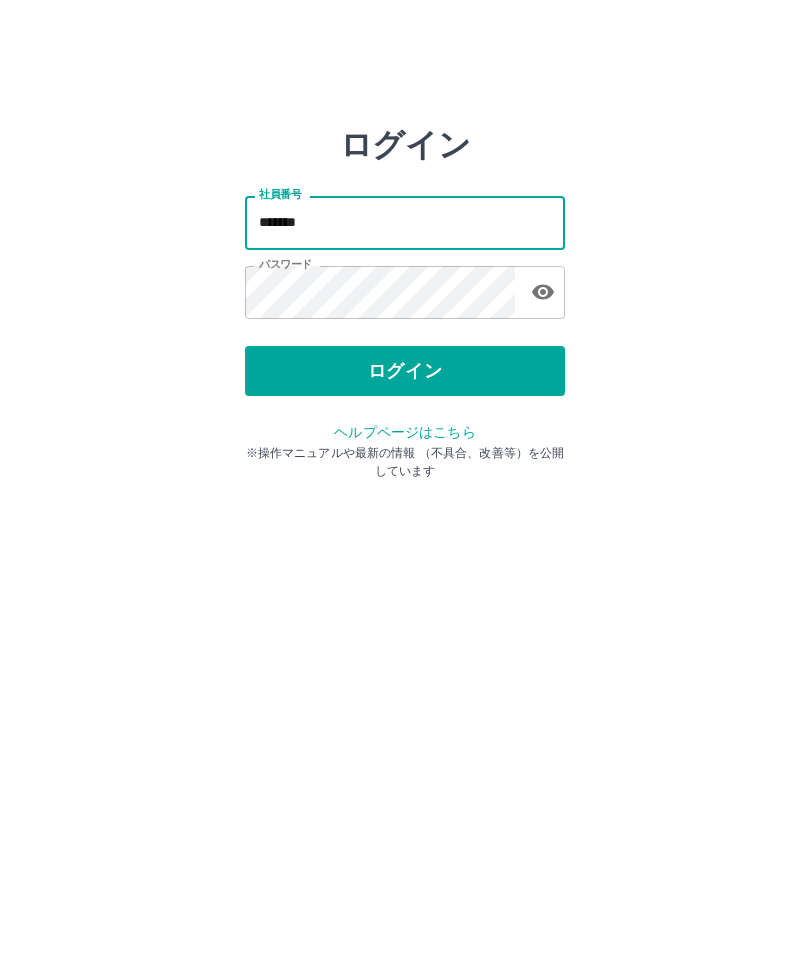 click on "*******" at bounding box center (405, 222) 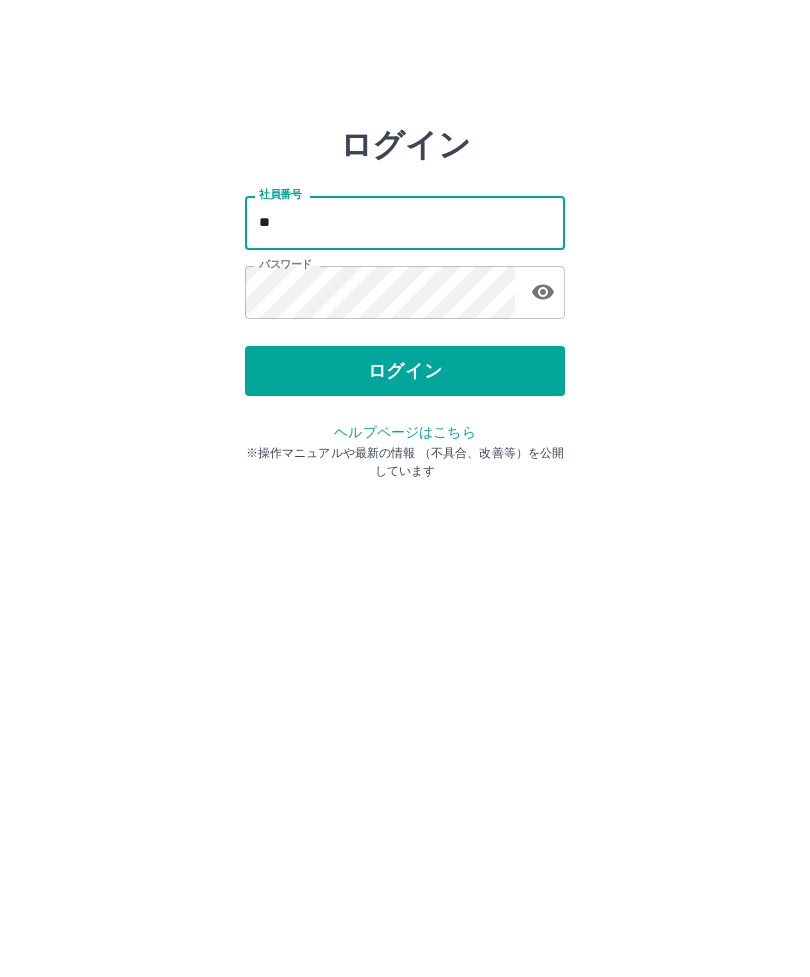 type on "*" 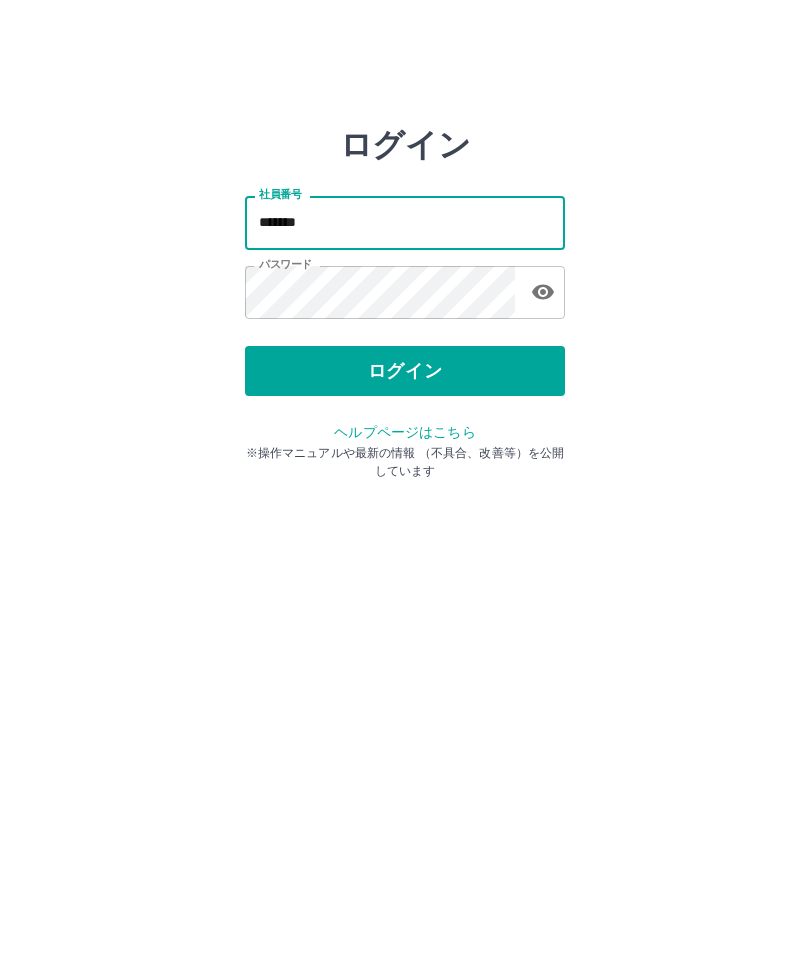 type on "*******" 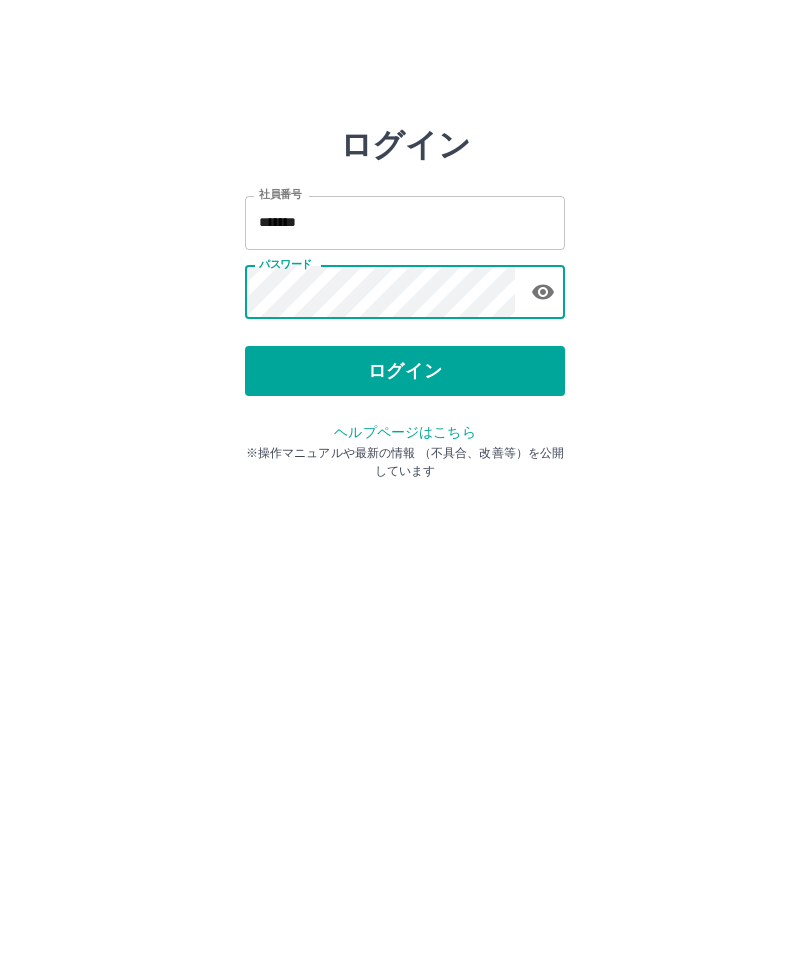 click on "ログイン" at bounding box center [405, 371] 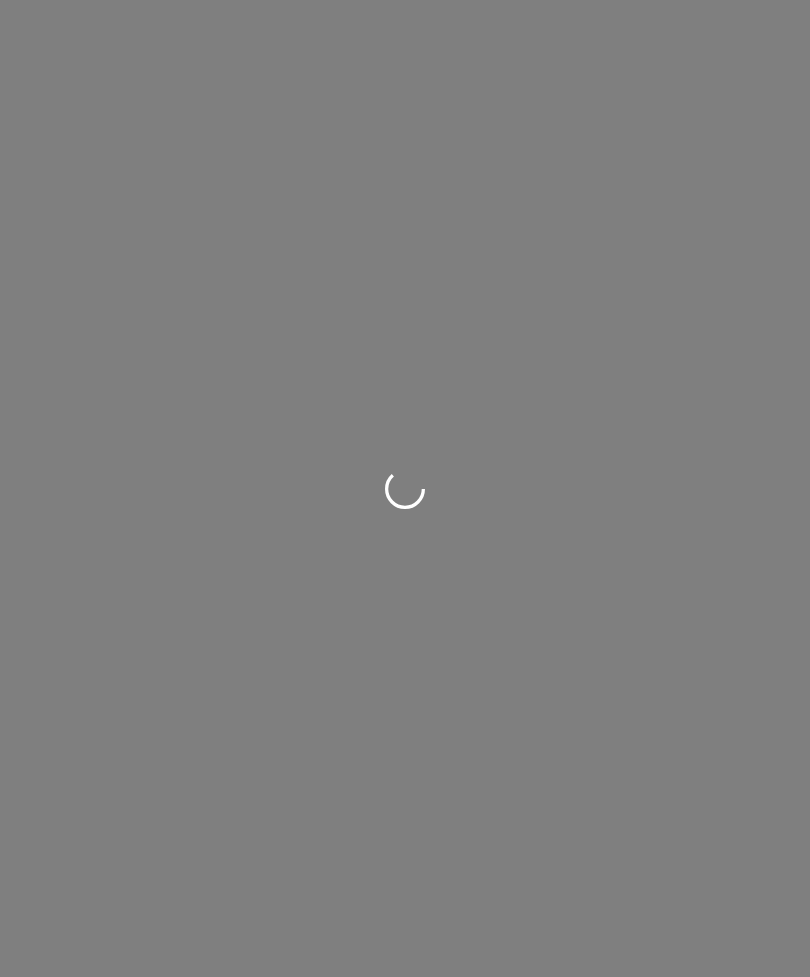 scroll, scrollTop: 0, scrollLeft: 0, axis: both 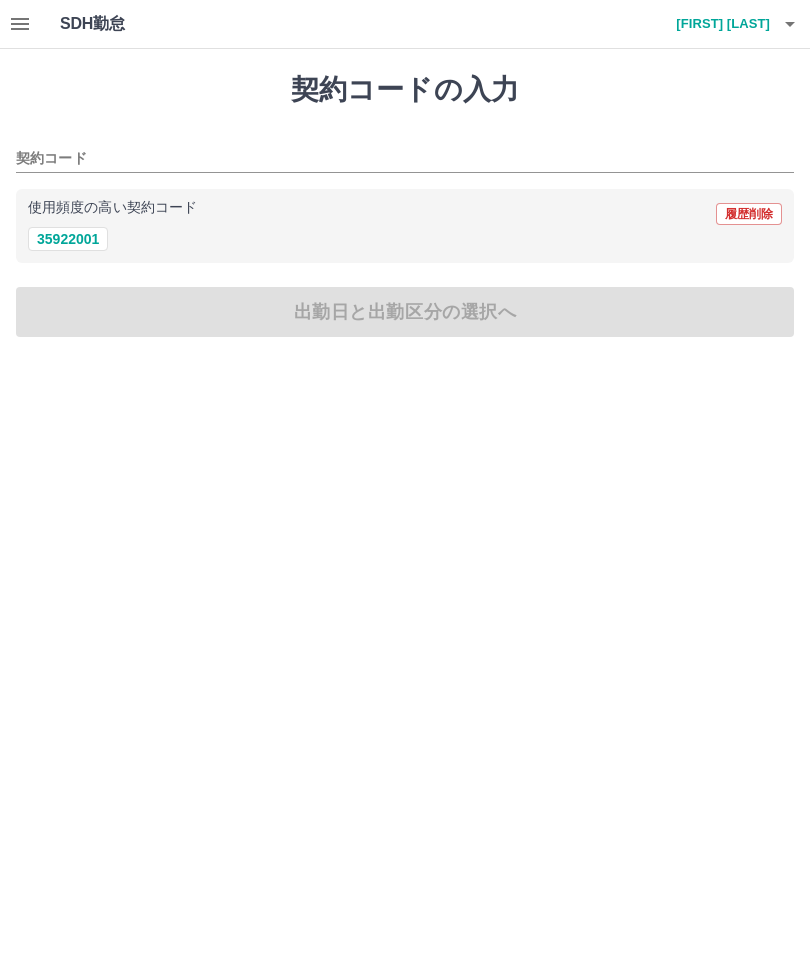 click on "35922001" at bounding box center [68, 239] 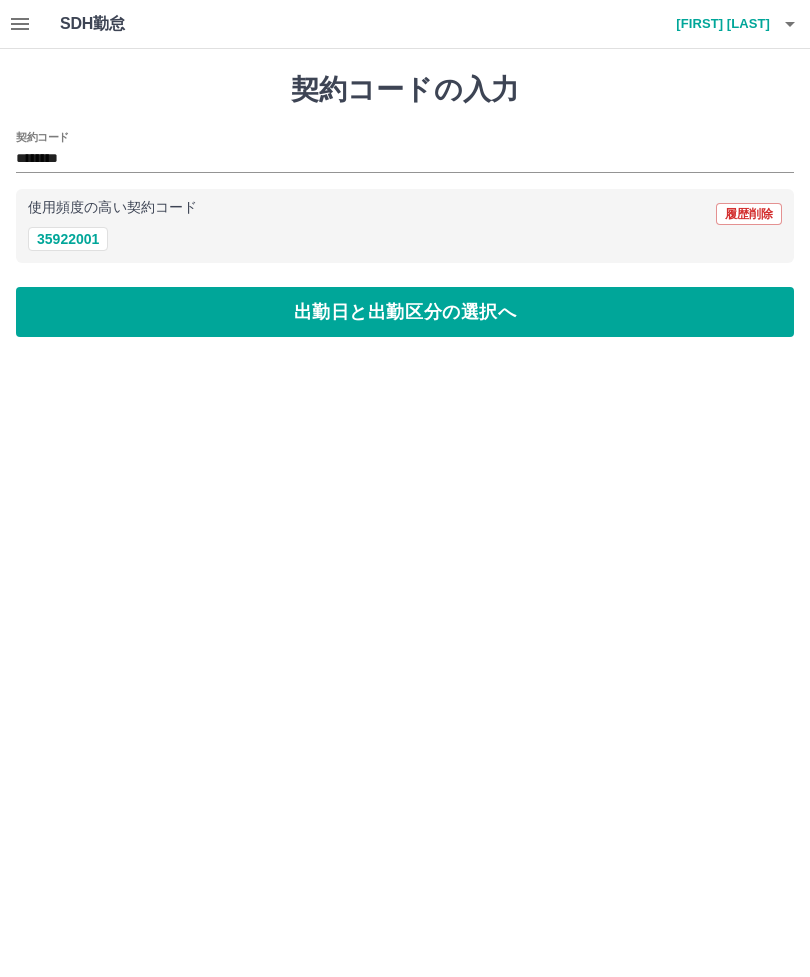 click on "出勤日と出勤区分の選択へ" at bounding box center (405, 312) 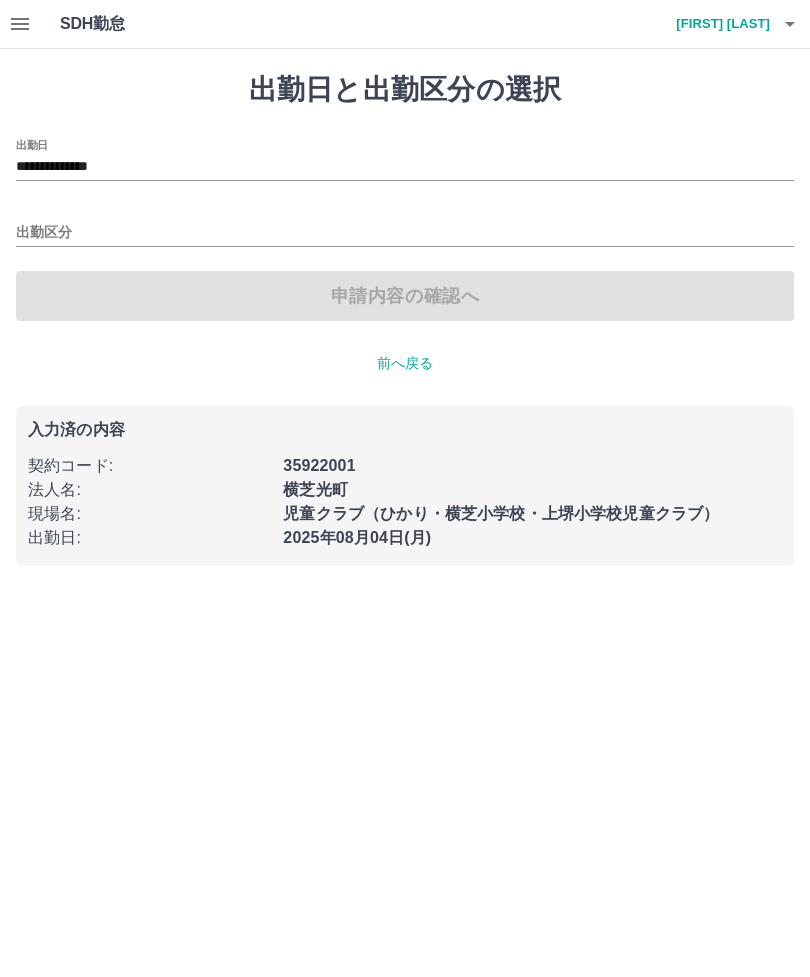 click on "出勤区分" at bounding box center (405, 233) 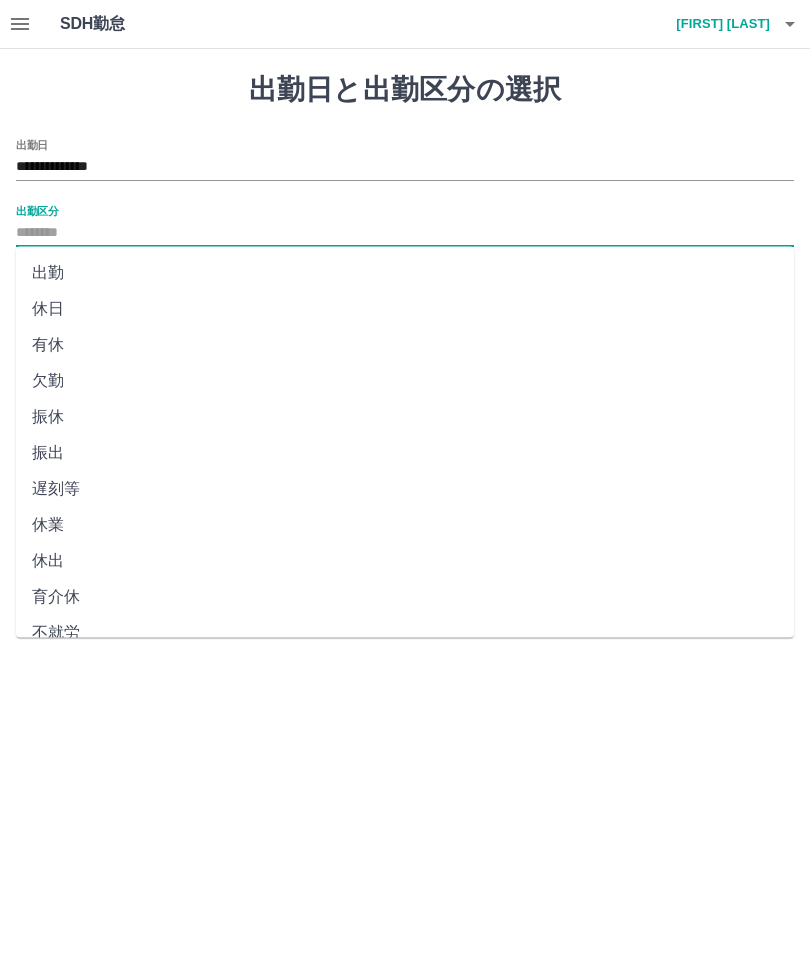 click on "出勤" at bounding box center [405, 273] 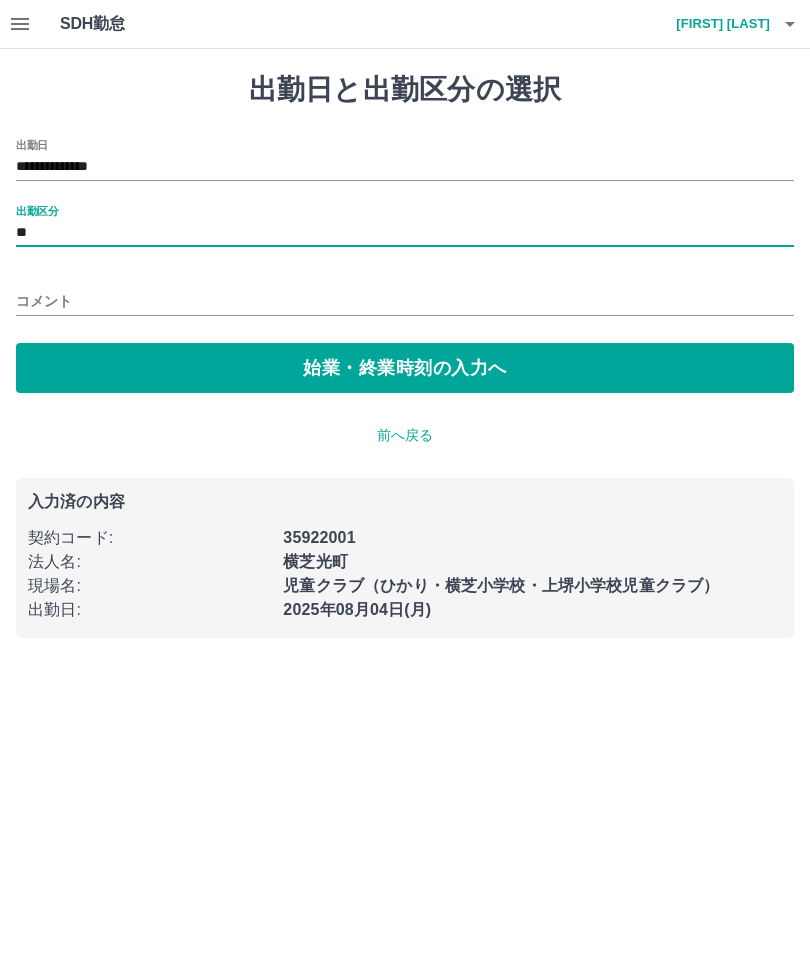 click on "始業・終業時刻の入力へ" at bounding box center [405, 368] 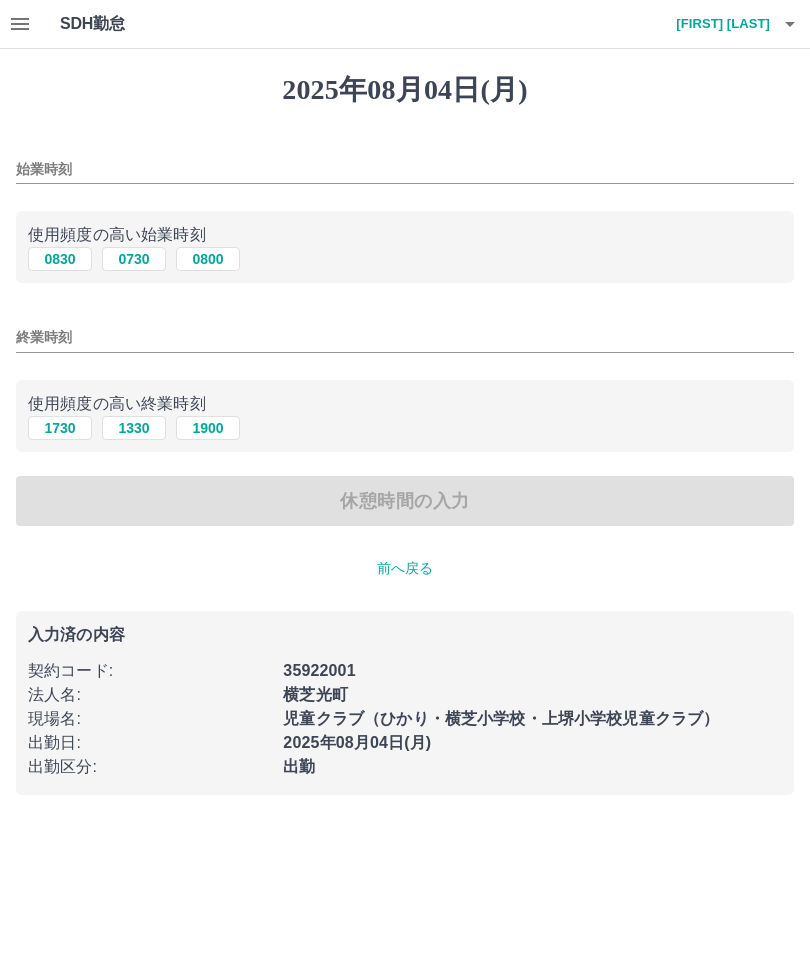click on "0730" at bounding box center (134, 259) 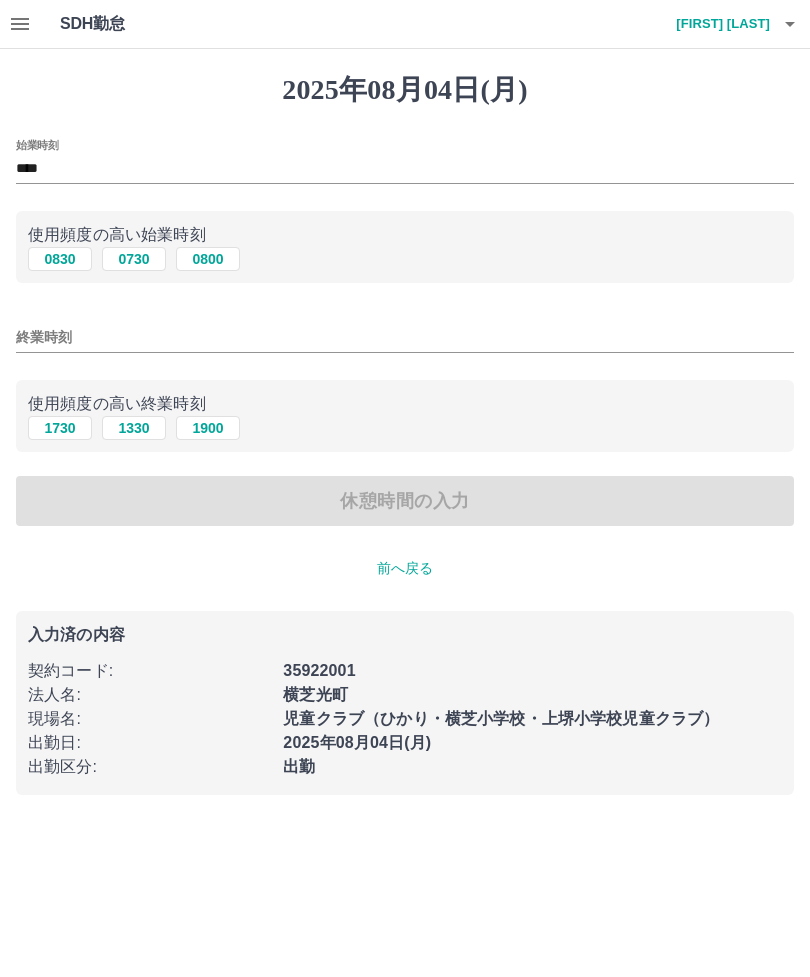 click on "1330" at bounding box center (134, 428) 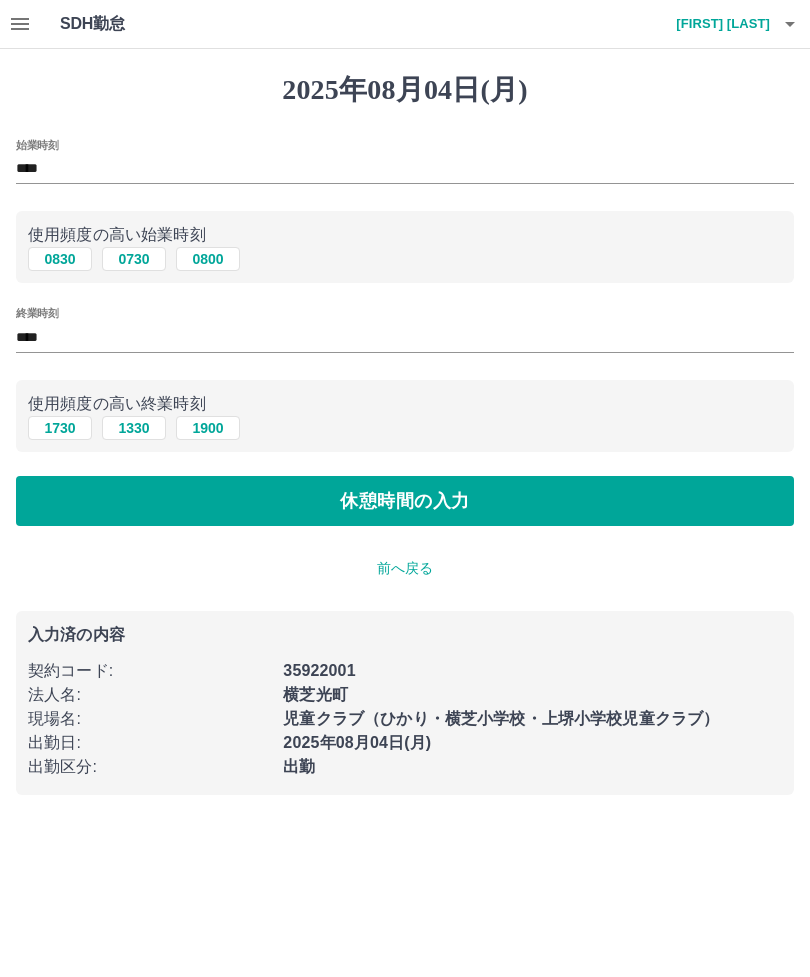 click on "休憩時間の入力" at bounding box center [405, 501] 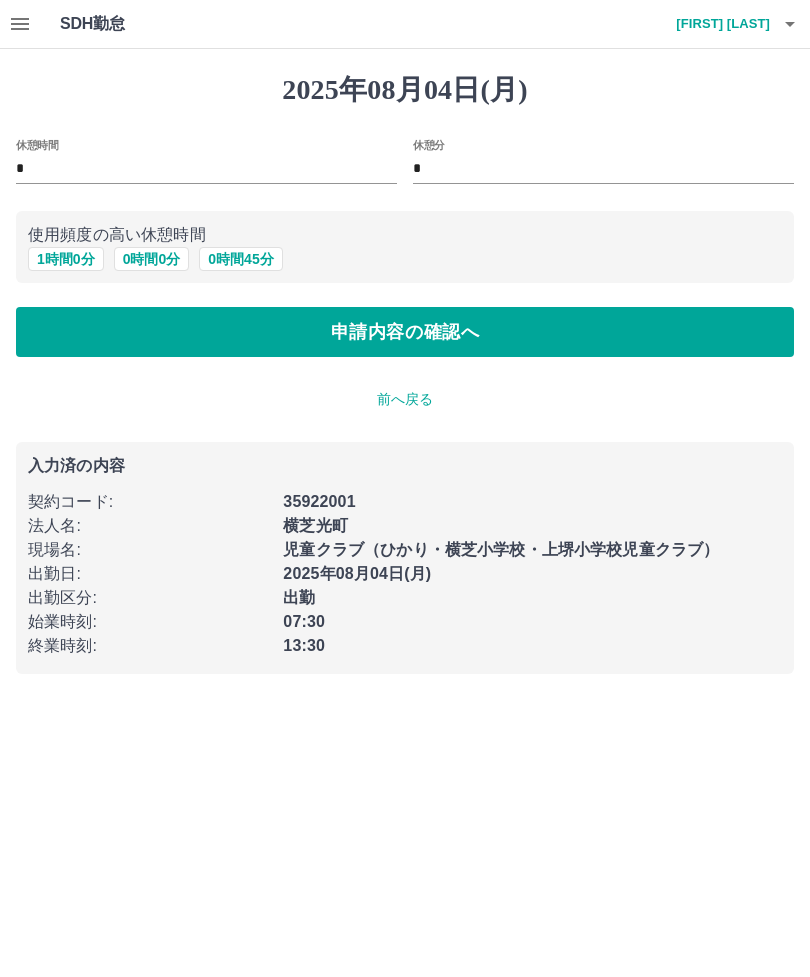 click on "申請内容の確認へ" at bounding box center (405, 332) 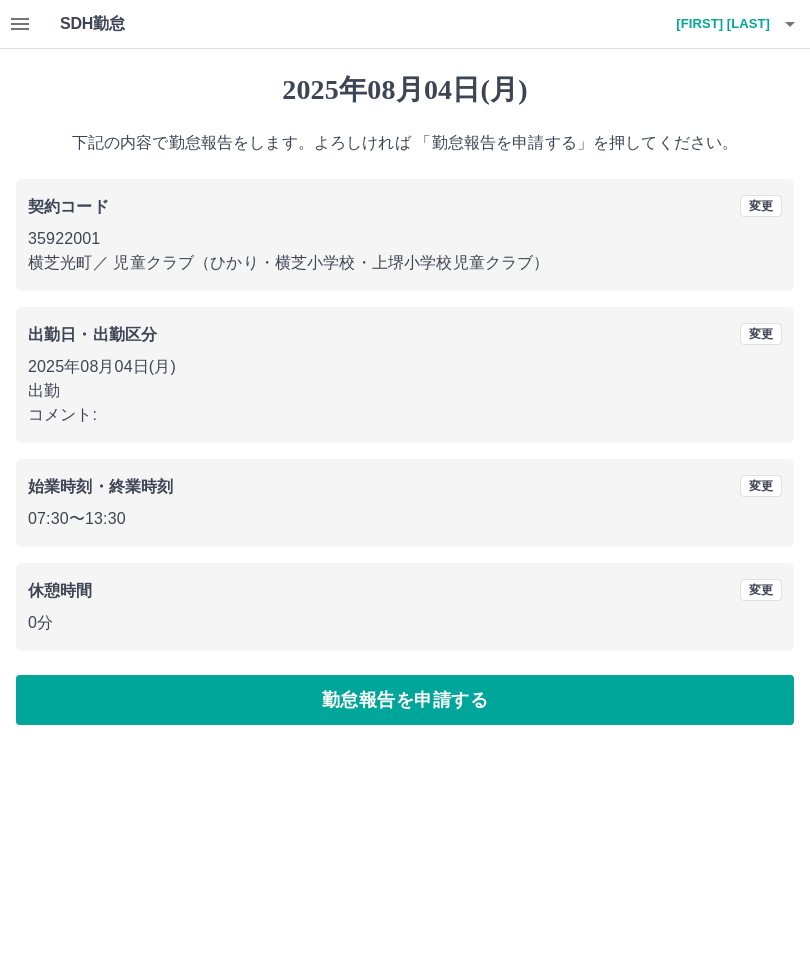 click on "勤怠報告を申請する" at bounding box center (405, 700) 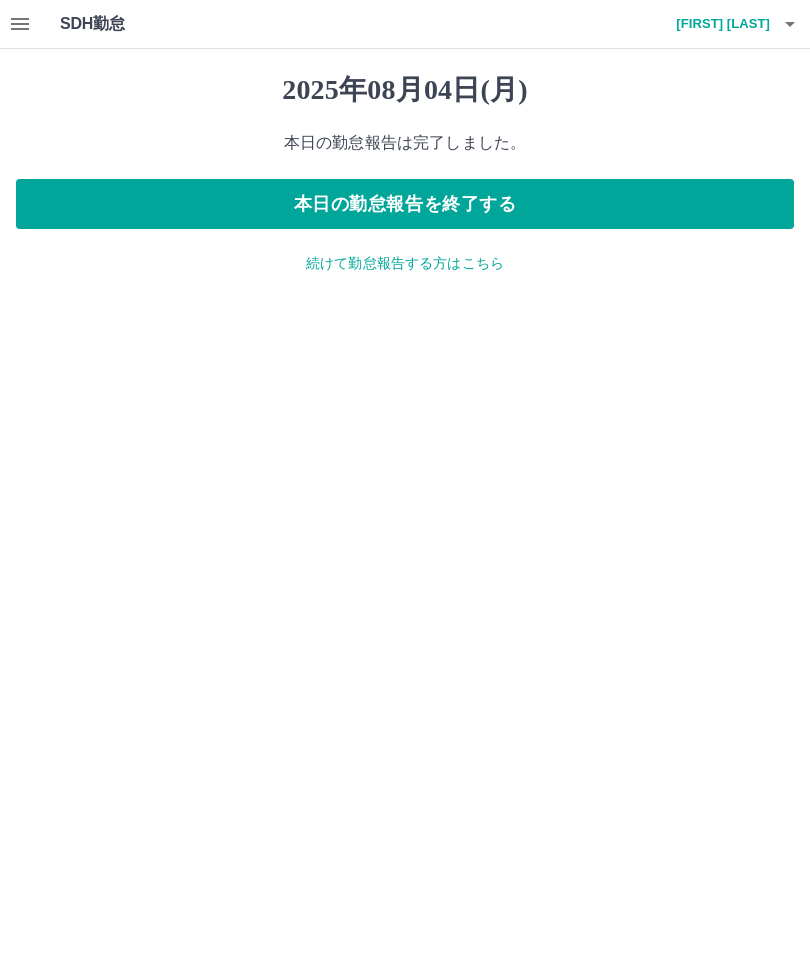 click on "続けて勤怠報告する方はこちら" at bounding box center [405, 263] 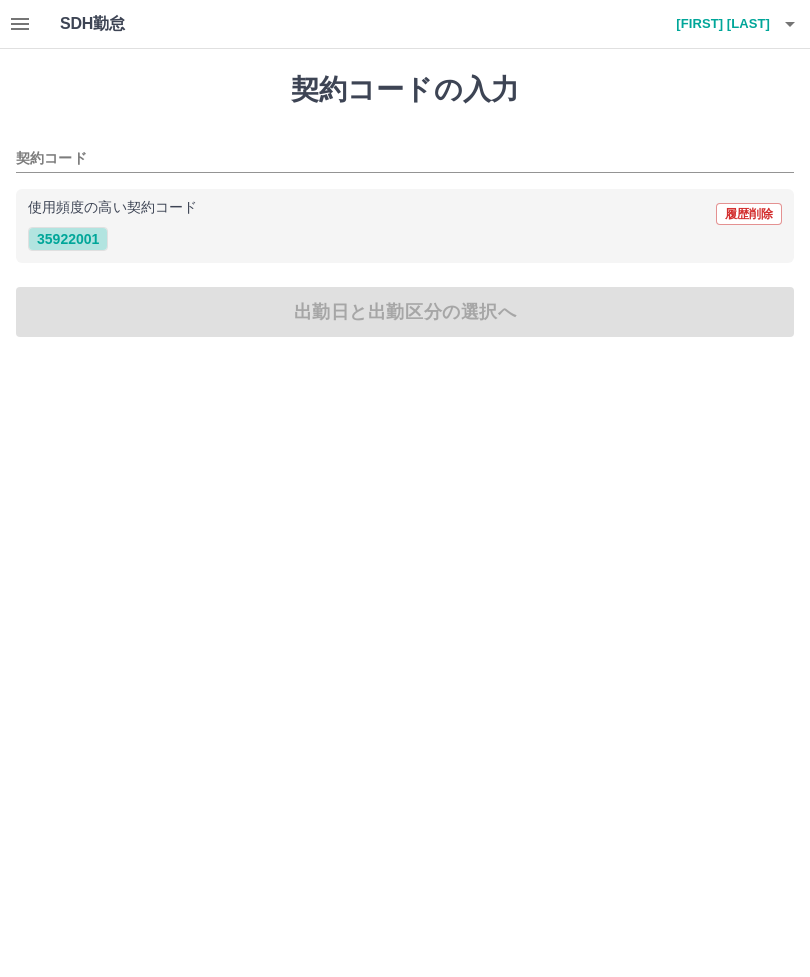 click on "35922001" at bounding box center (68, 239) 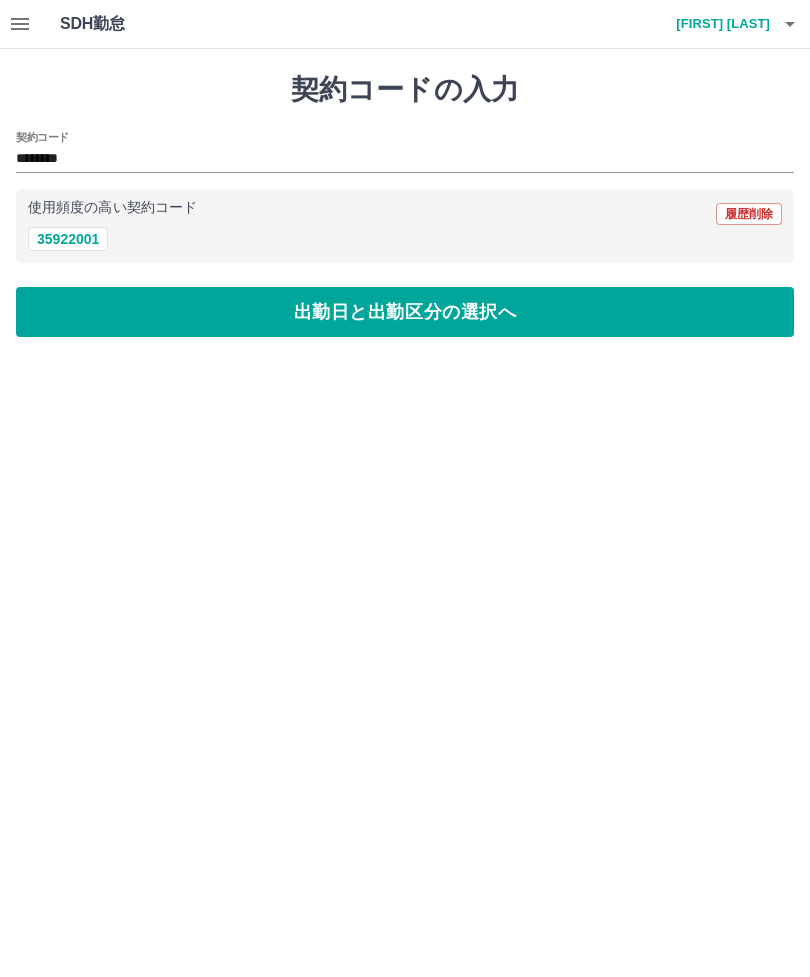 click on "出勤日と出勤区分の選択へ" at bounding box center [405, 312] 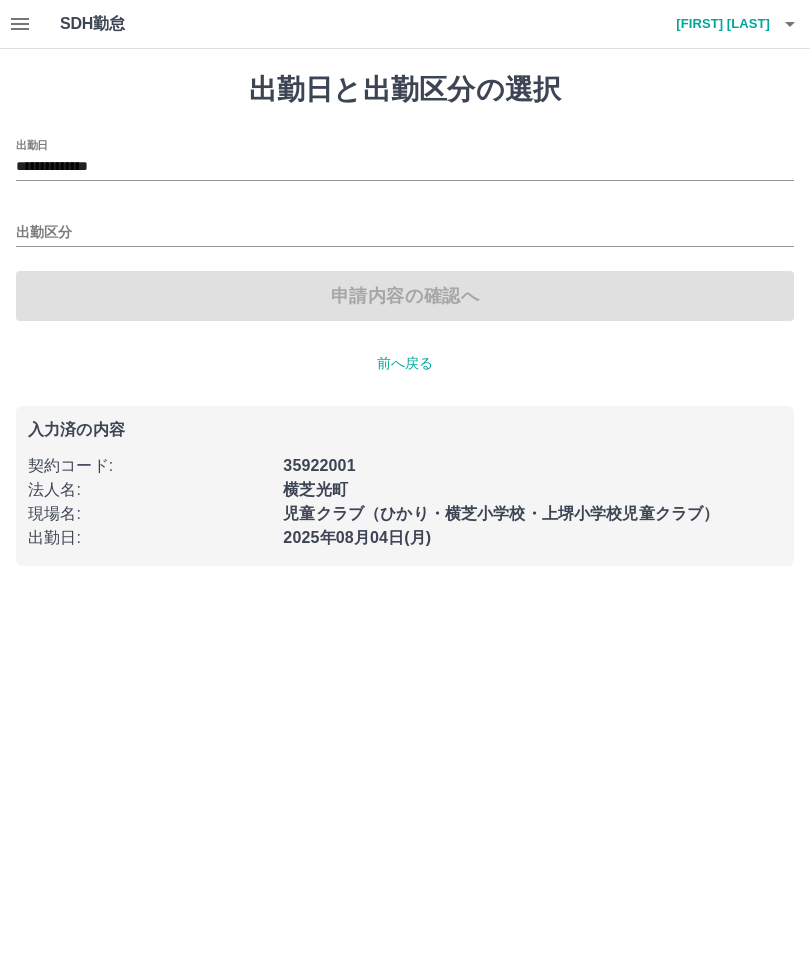 click on "**********" at bounding box center (405, 167) 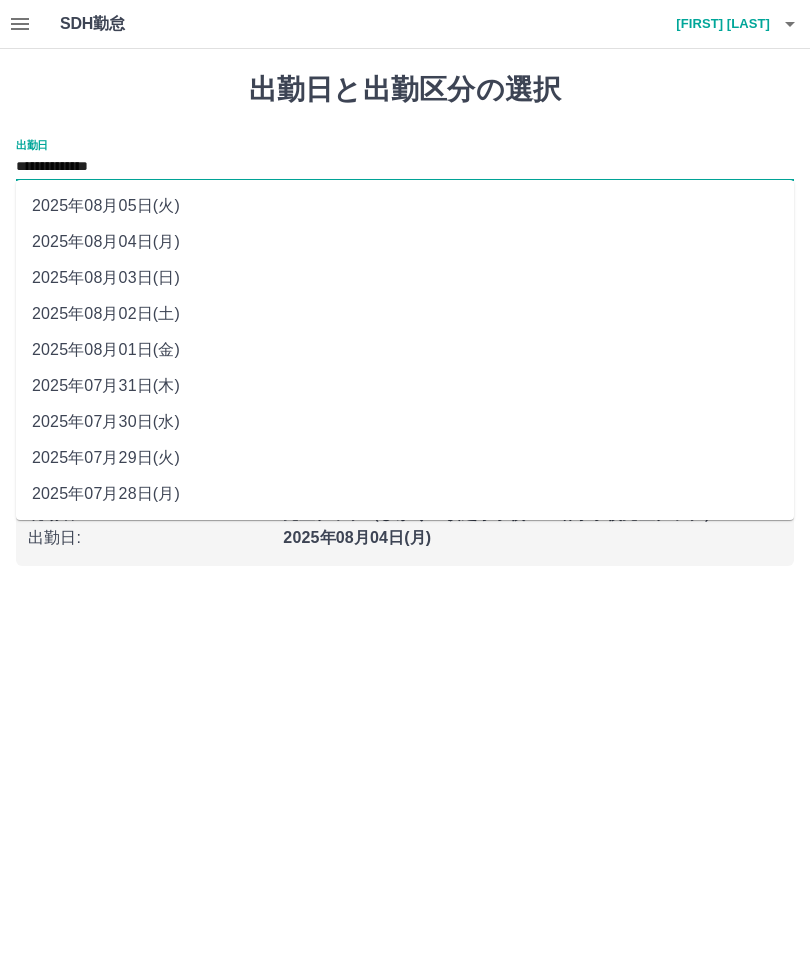 click on "2025年08月05日(火)" at bounding box center [405, 206] 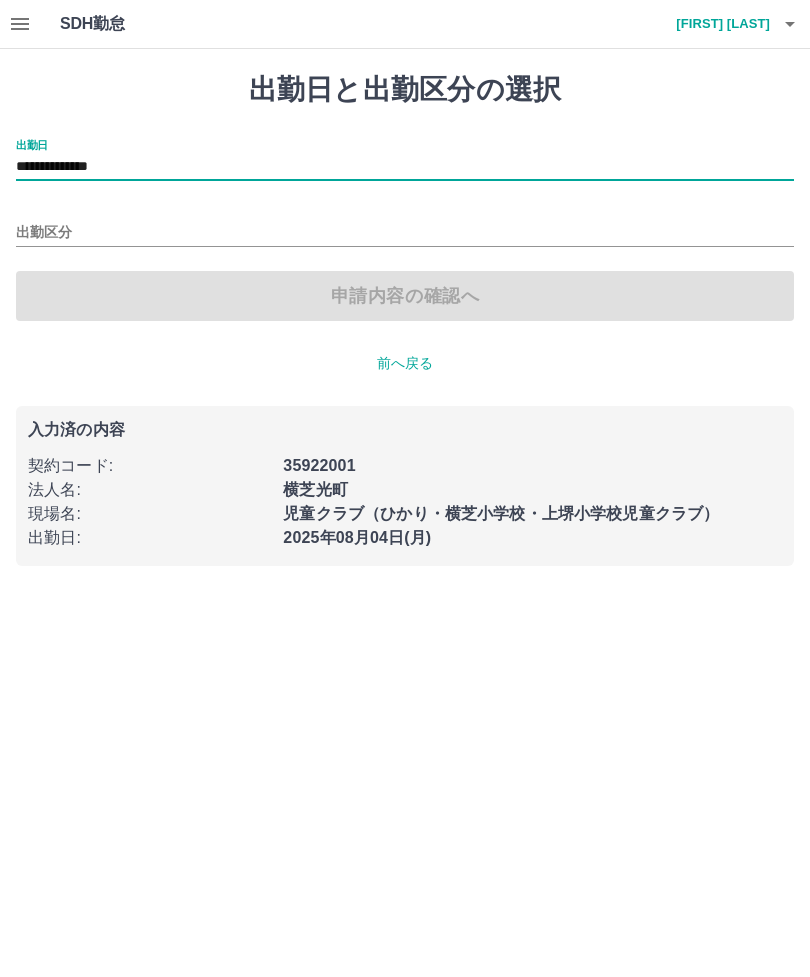 click on "出勤区分" at bounding box center [405, 233] 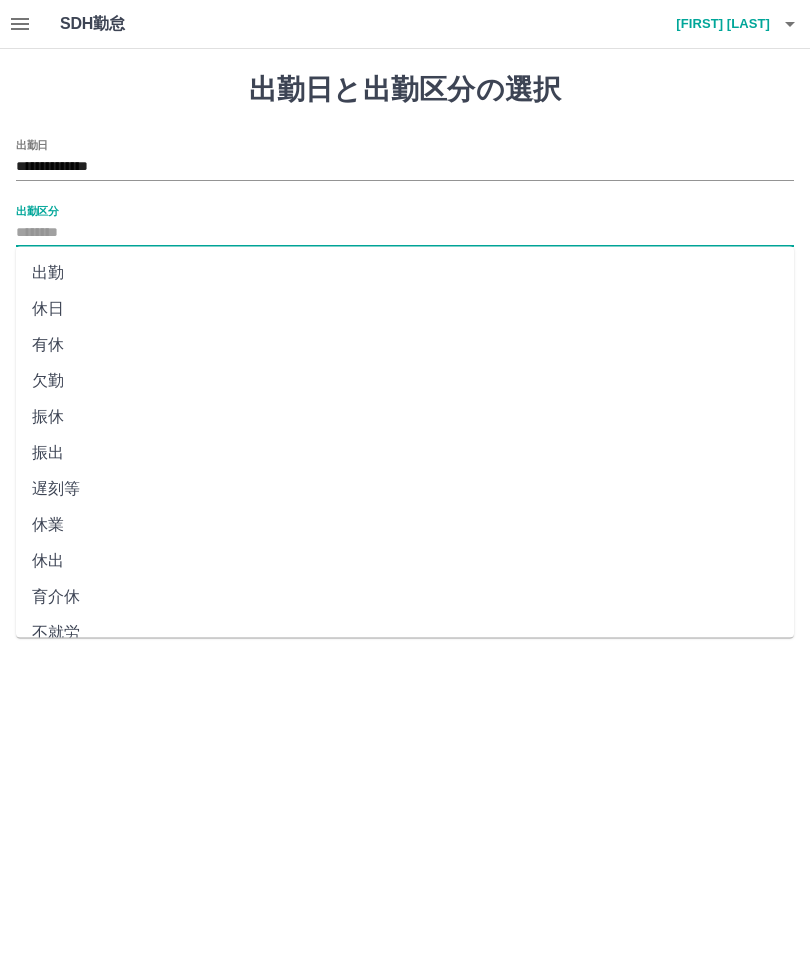 click on "休日" at bounding box center (405, 309) 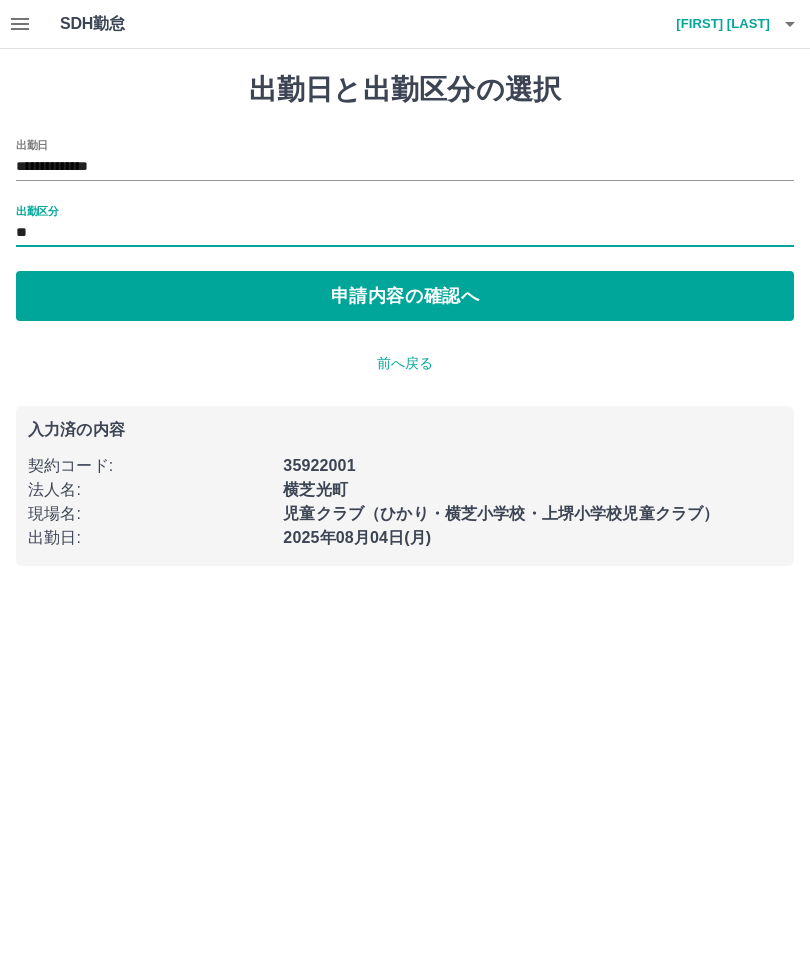 click on "申請内容の確認へ" at bounding box center [405, 296] 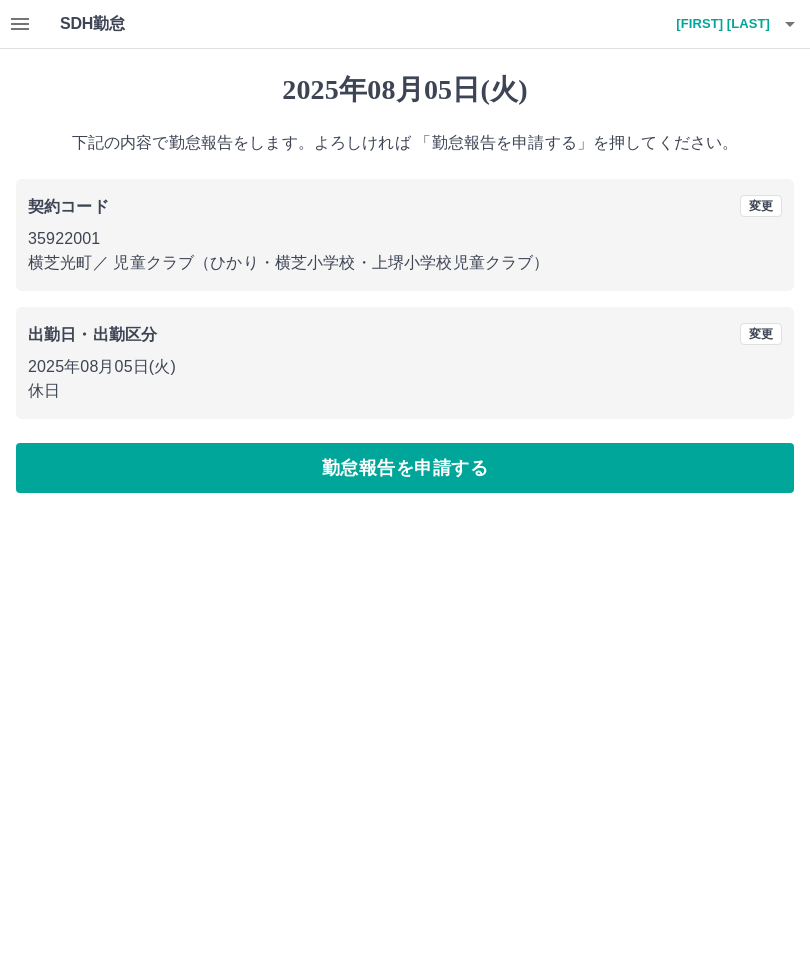 click on "勤怠報告を申請する" at bounding box center (405, 468) 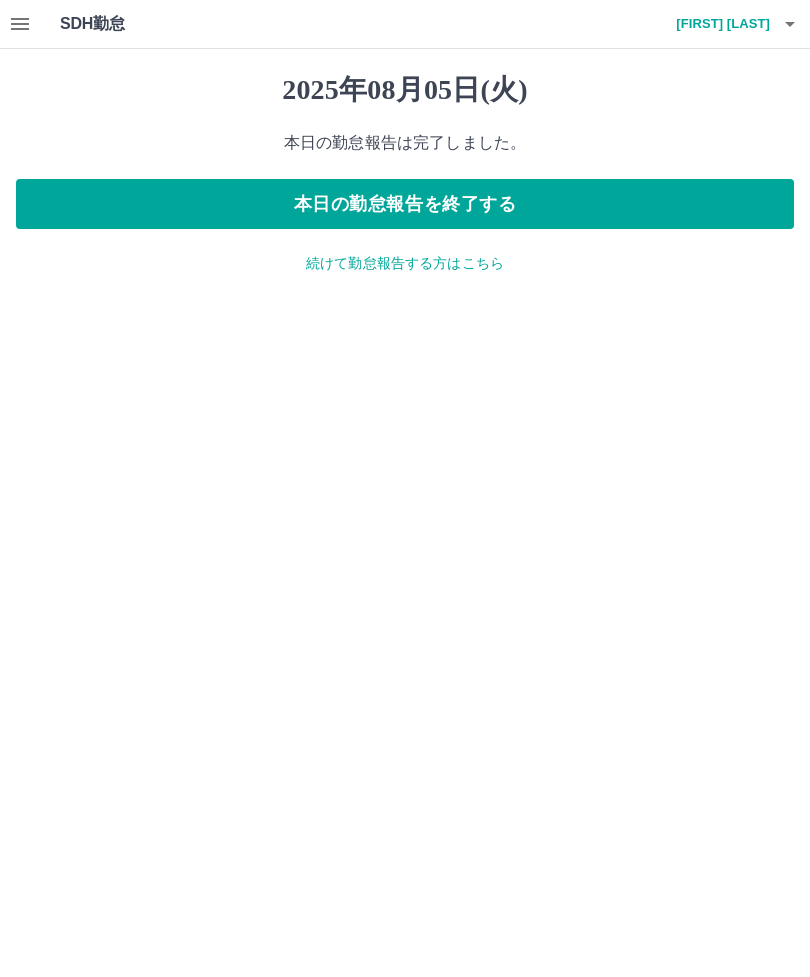 click on "本日の勤怠報告を終了する" at bounding box center (405, 204) 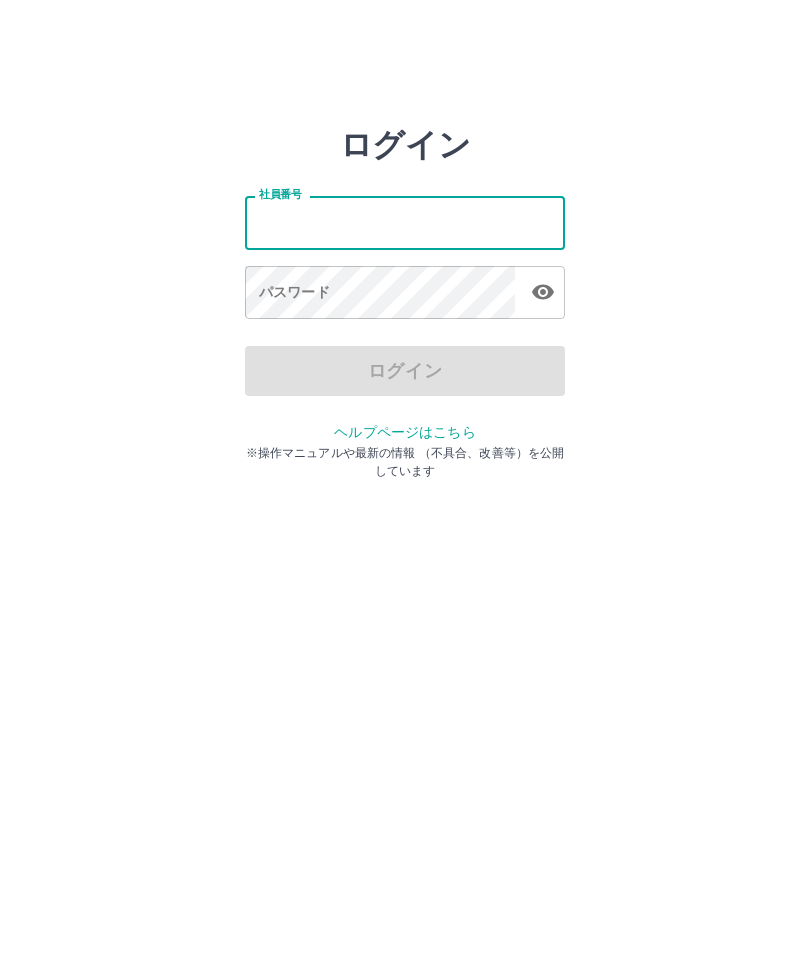 scroll, scrollTop: 0, scrollLeft: 0, axis: both 